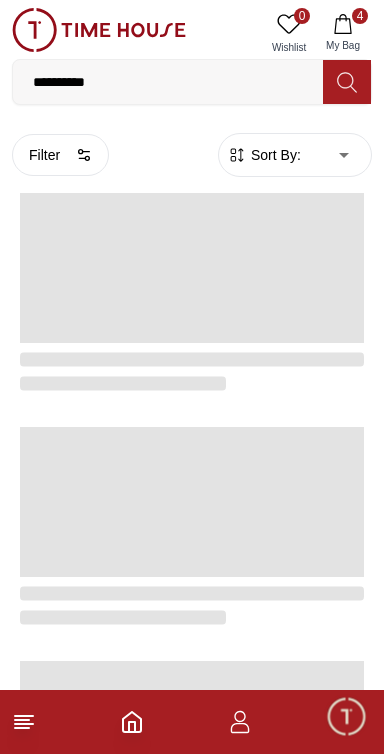 scroll, scrollTop: 3404, scrollLeft: 0, axis: vertical 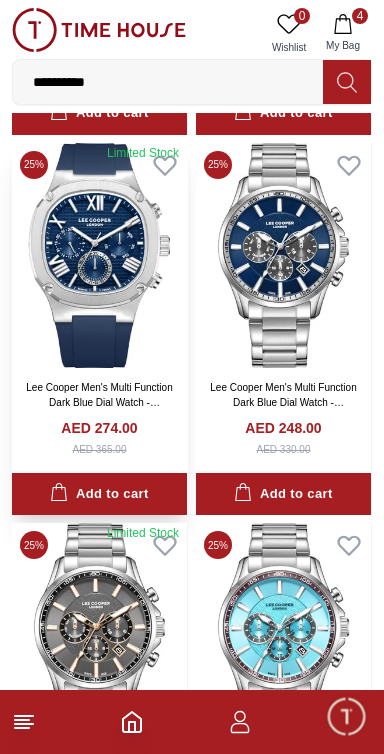 click at bounding box center [99, 255] 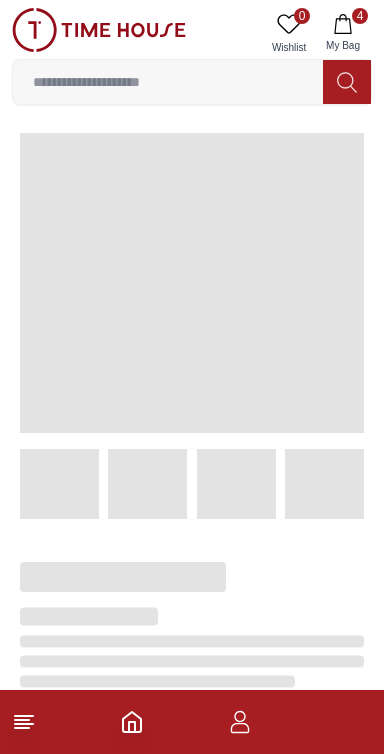 scroll, scrollTop: 0, scrollLeft: 0, axis: both 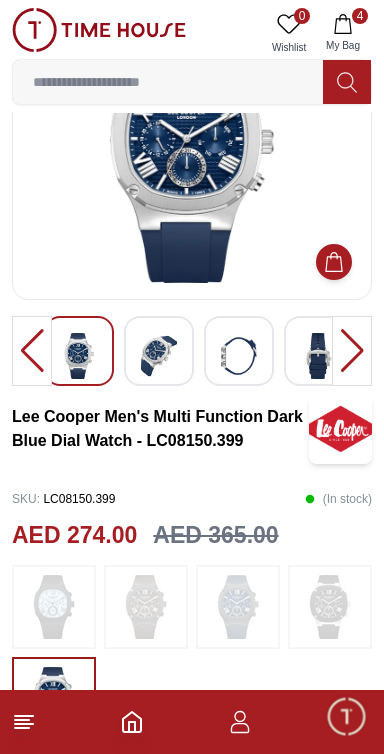 click on "Lee Cooper Men's Multi Function Dark Blue Dial Watch - LC08150.399" at bounding box center [160, 429] 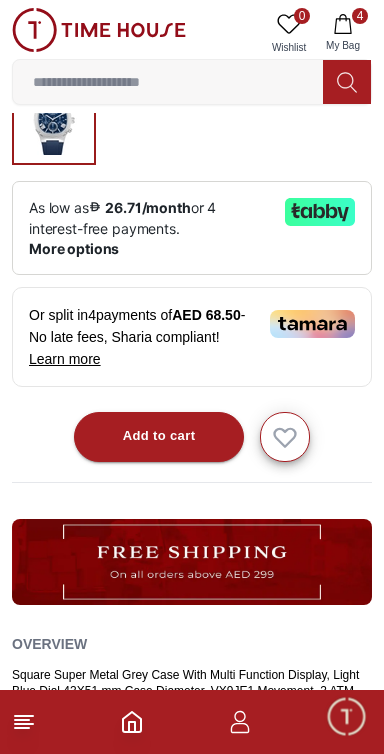 scroll, scrollTop: 702, scrollLeft: 0, axis: vertical 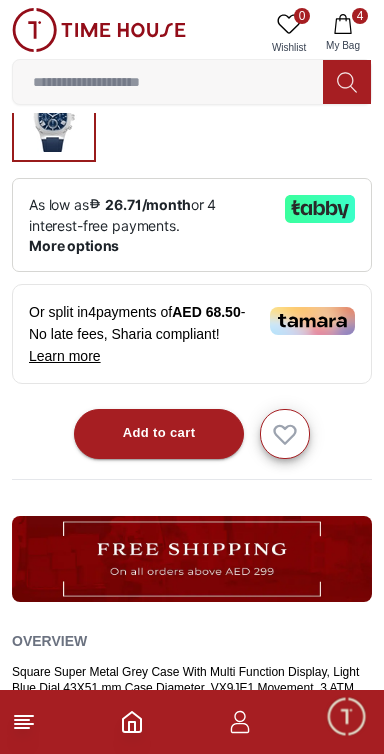click 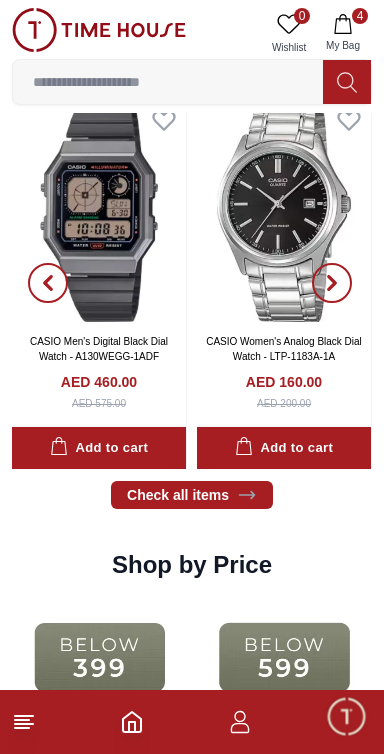scroll, scrollTop: 2380, scrollLeft: 0, axis: vertical 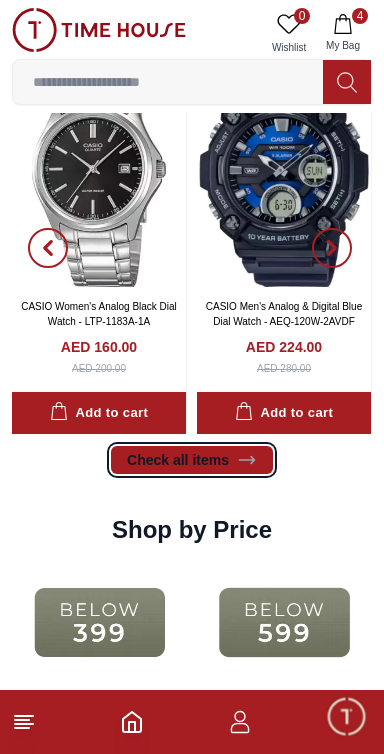 click at bounding box center (99, 622) 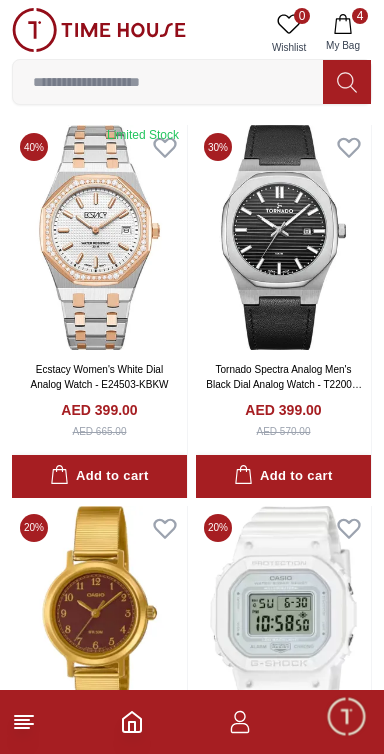 scroll, scrollTop: 83, scrollLeft: 0, axis: vertical 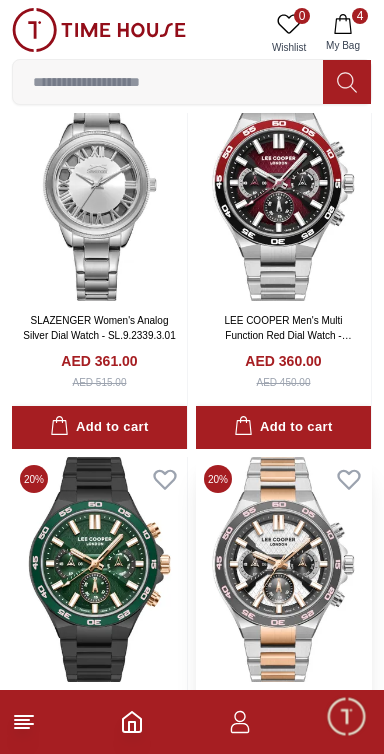 click at bounding box center (283, 569) 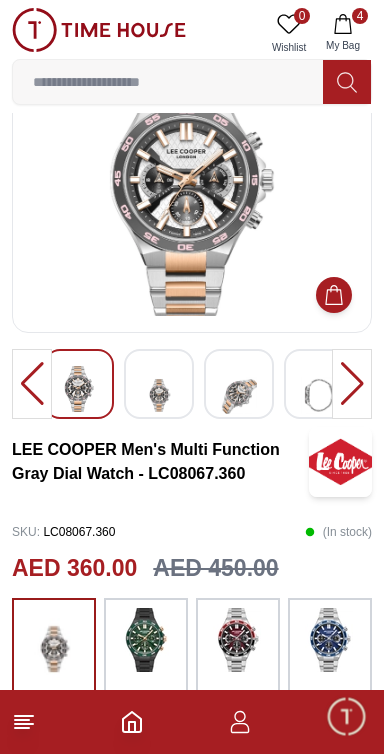 scroll, scrollTop: 0, scrollLeft: 0, axis: both 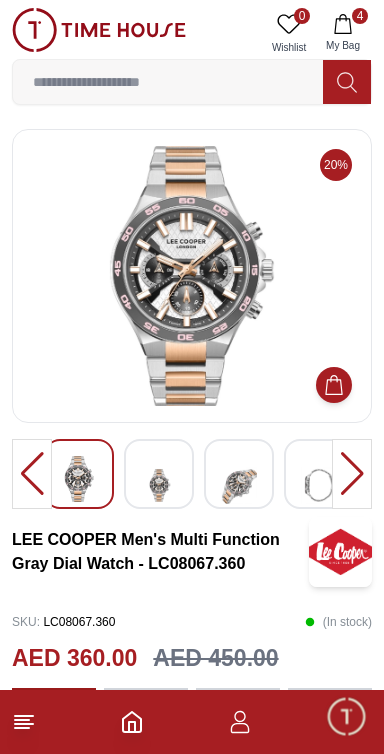 click at bounding box center (168, 82) 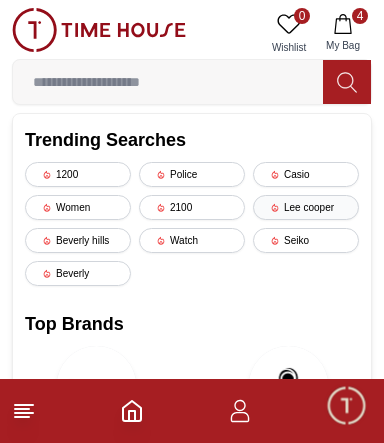 click on "Lee cooper" at bounding box center [306, 207] 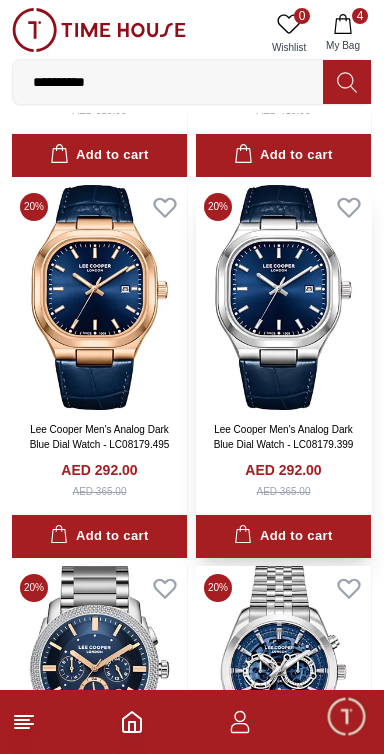 scroll, scrollTop: 1545, scrollLeft: 0, axis: vertical 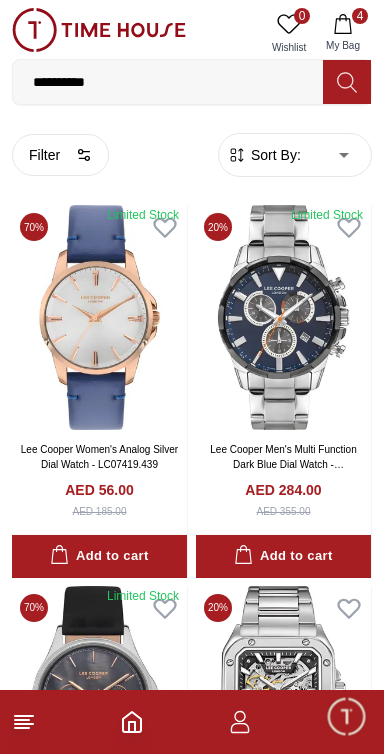 click on "**********" at bounding box center [168, 82] 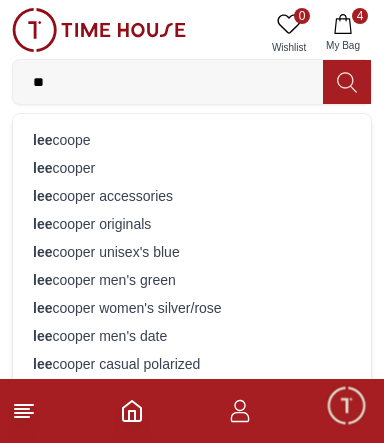 type on "*" 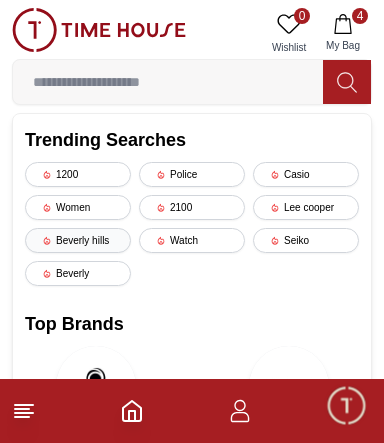 type 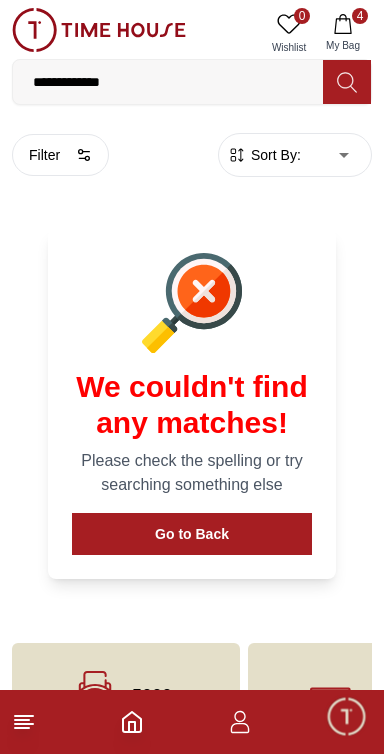 click on "**********" at bounding box center [168, 82] 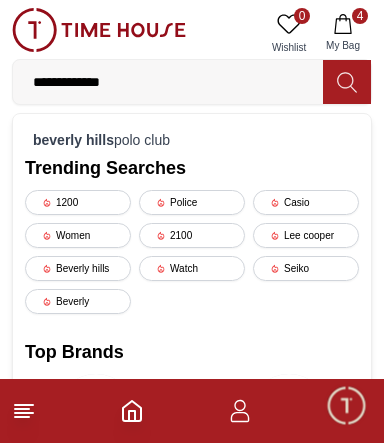 scroll, scrollTop: 404, scrollLeft: 0, axis: vertical 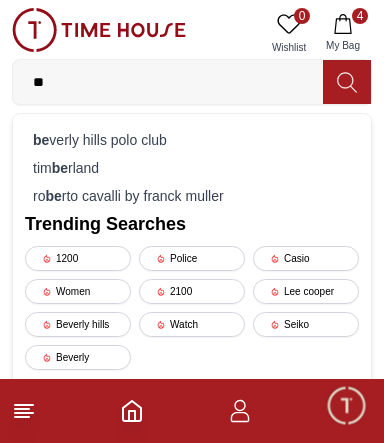 type on "*" 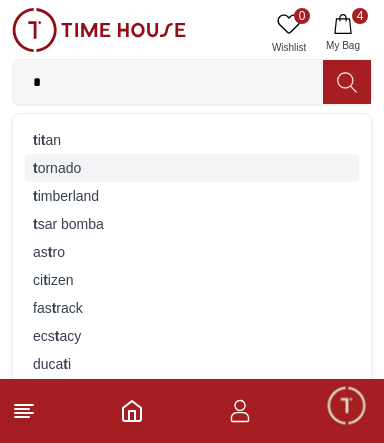 type on "*" 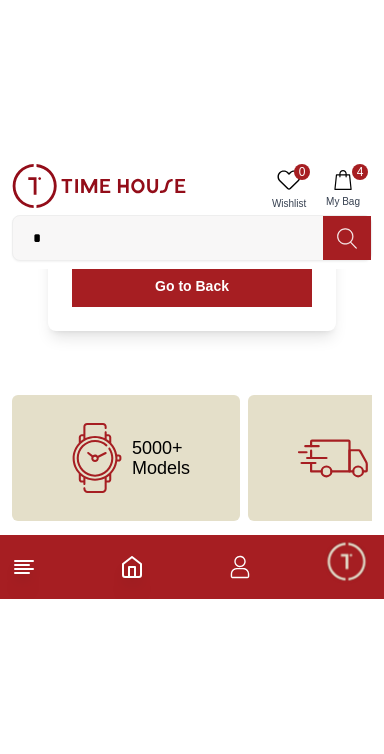 scroll, scrollTop: 93, scrollLeft: 0, axis: vertical 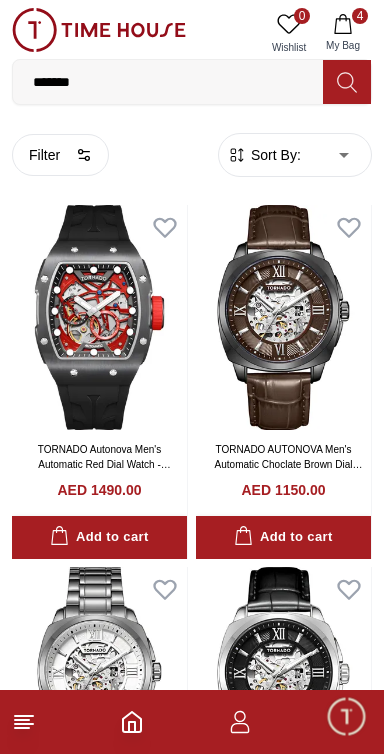 click on "*******" at bounding box center [168, 82] 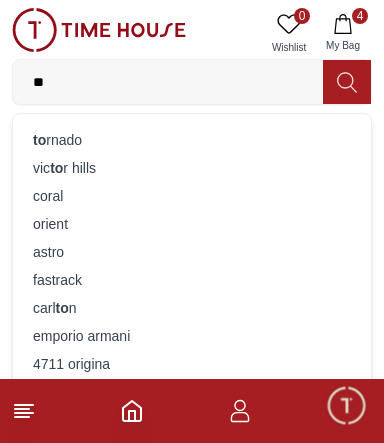 type on "*" 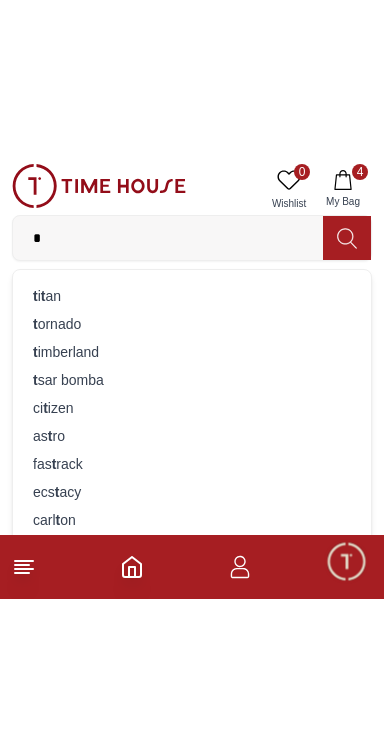 scroll, scrollTop: 22, scrollLeft: 0, axis: vertical 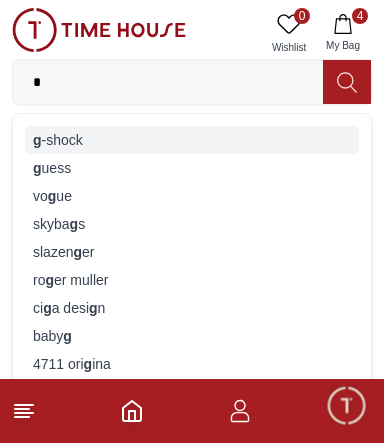 type on "*" 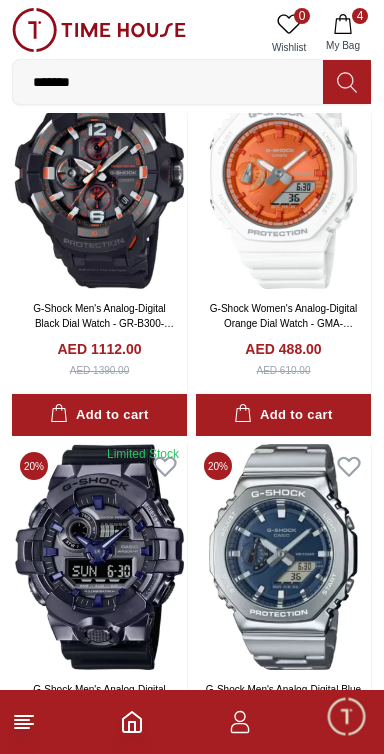 scroll, scrollTop: 2034, scrollLeft: 0, axis: vertical 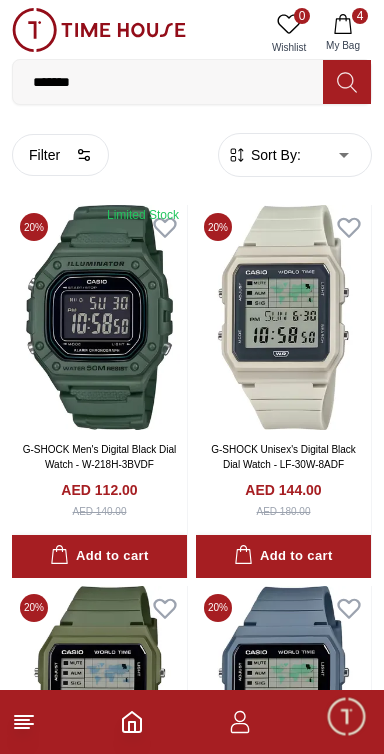 click on "100% Genuine products with International Warranty Shop From [COUNTRY] | العربية | Currency | 0 Wishlist 4 My Bag ******* g-shock guess vogue skybags slazenger roger muller ciga design baby g 4711 origina bottega le essenza digital luggages bags sunglasses analog earrings chronograph cabin_bag analog digital cabin bag guess women analog transparent g-shock men's digital green g-shock unisex's analog-digital multicolor g-shock men's digital silver g-shock men's digital black-gold g-shock women's analog-digital copper g-shock women's analog-digital white g-shock men's analog-digital beige g-shock unisex digital grey g-shock women's analog-digital black Trending Searches 1200 Police Casio Women 2100 Lee cooper Beverly hills Watch Seiko Beverly Top Brands Quantum Carlton Astro CITIZEN Help Our Stores My Account 0 Wishlist 4 My Bag Home Filter By Clear Brands Lee Cooper Lee Cooper Accessories Color Black Green Blue Red Dark Blue Silver Silver / Black Orange Rose Gold Grey White Mop 1" at bounding box center [192, 2078] 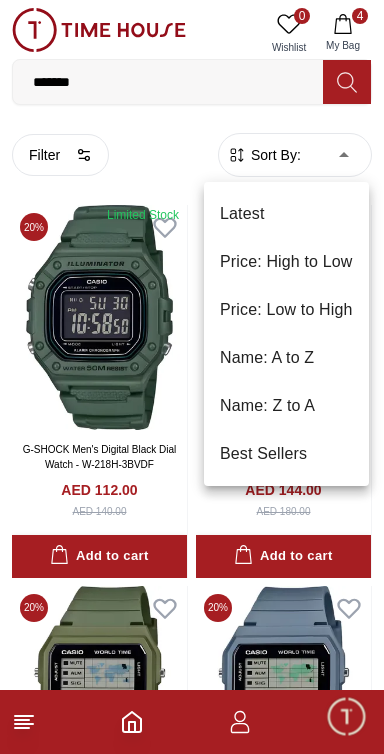 click on "Name: A to Z" at bounding box center (286, 358) 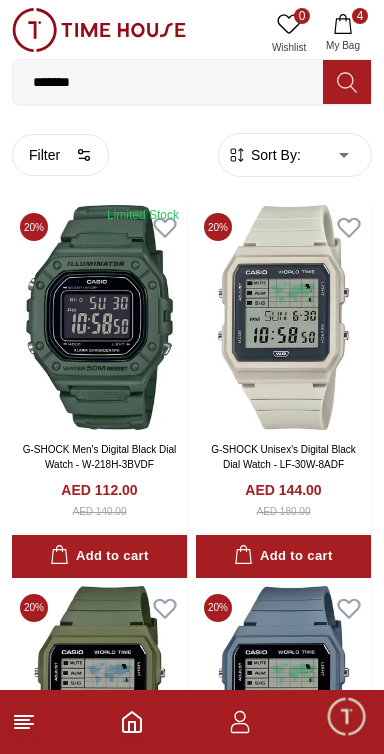 type on "*" 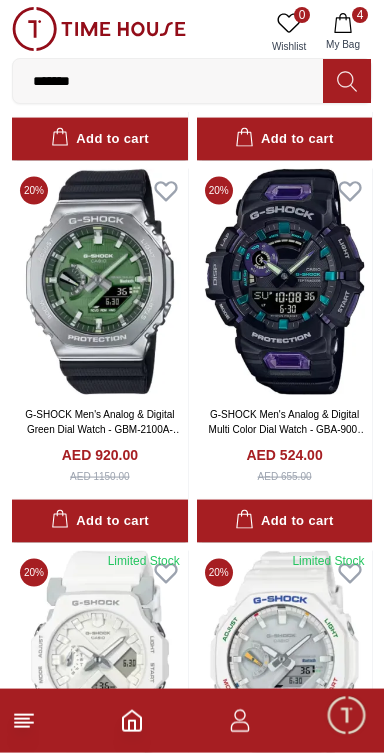 scroll, scrollTop: 2436, scrollLeft: 0, axis: vertical 